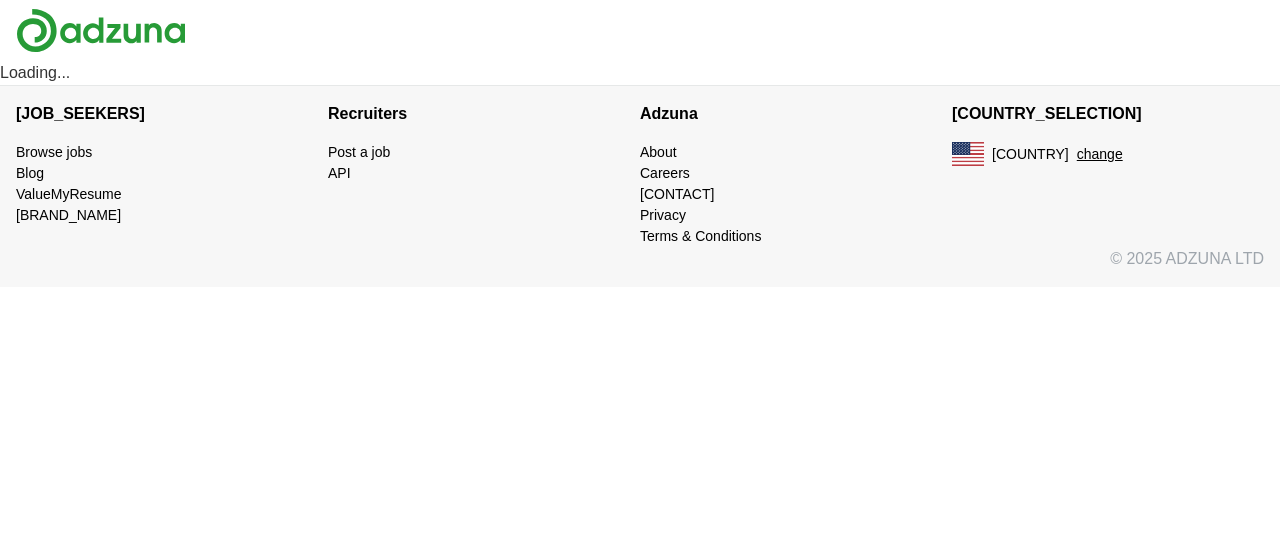scroll, scrollTop: 0, scrollLeft: 0, axis: both 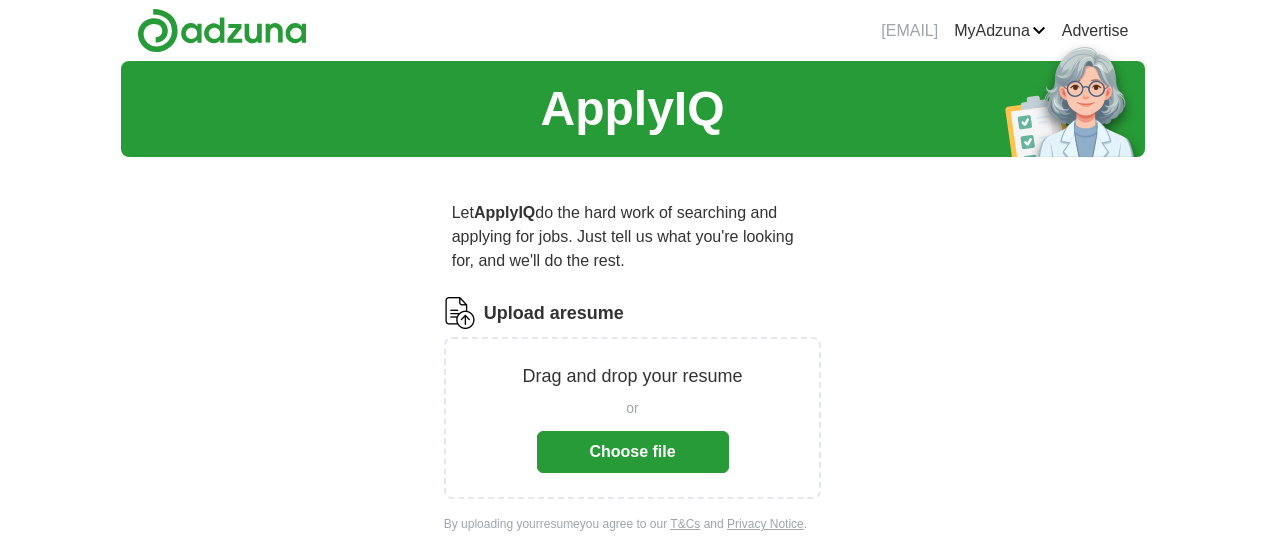 click on "Choose file" at bounding box center [633, 452] 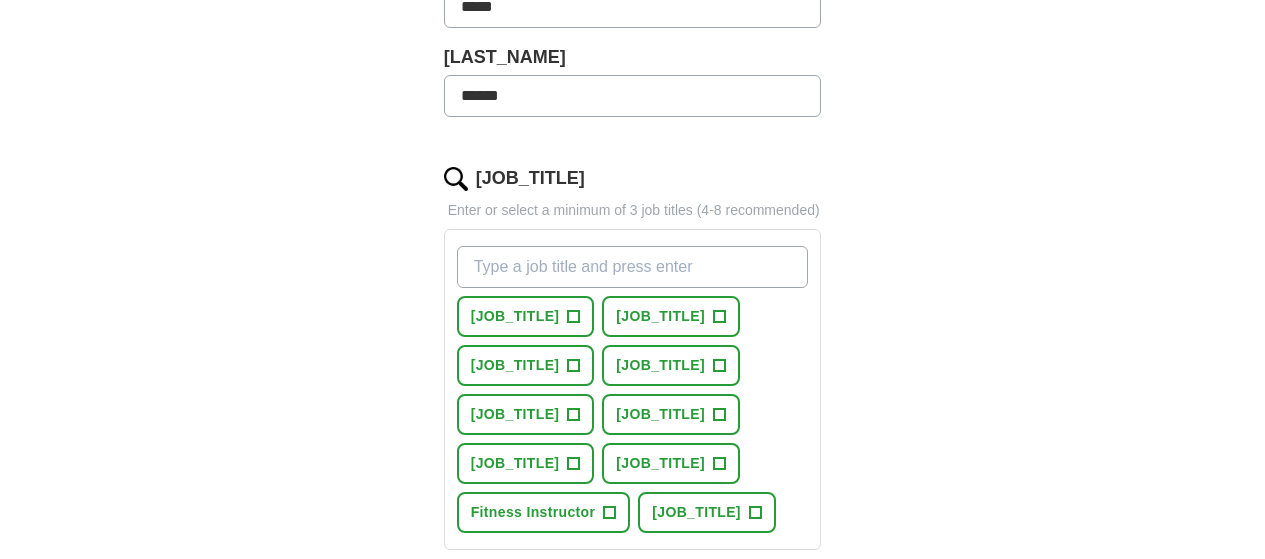 scroll, scrollTop: 533, scrollLeft: 0, axis: vertical 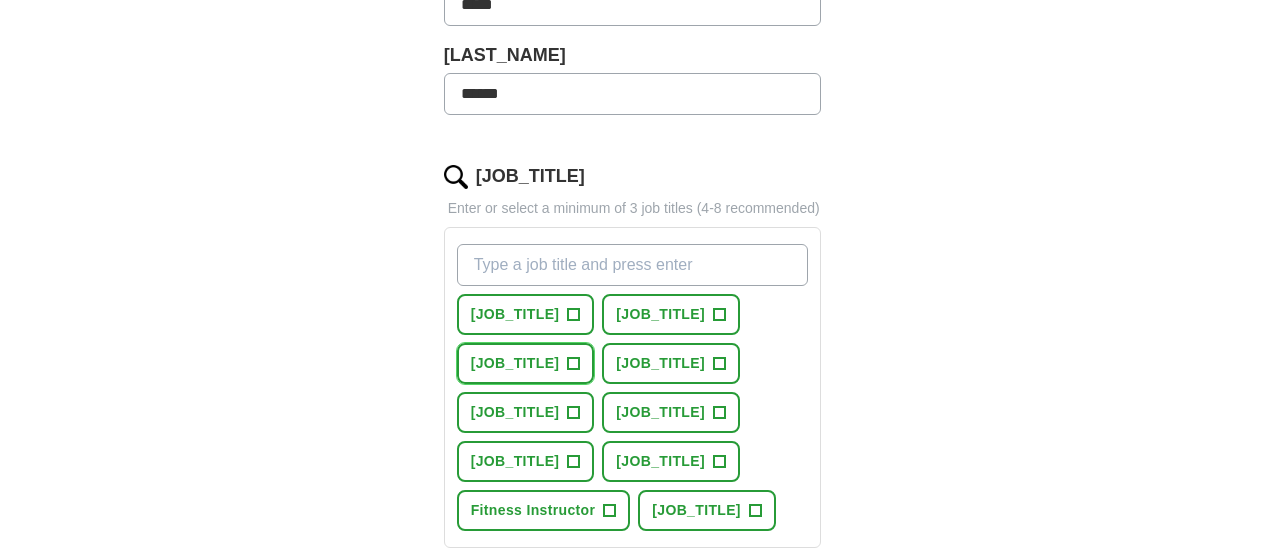 click on "[JOB_TITLE]" at bounding box center [526, 363] 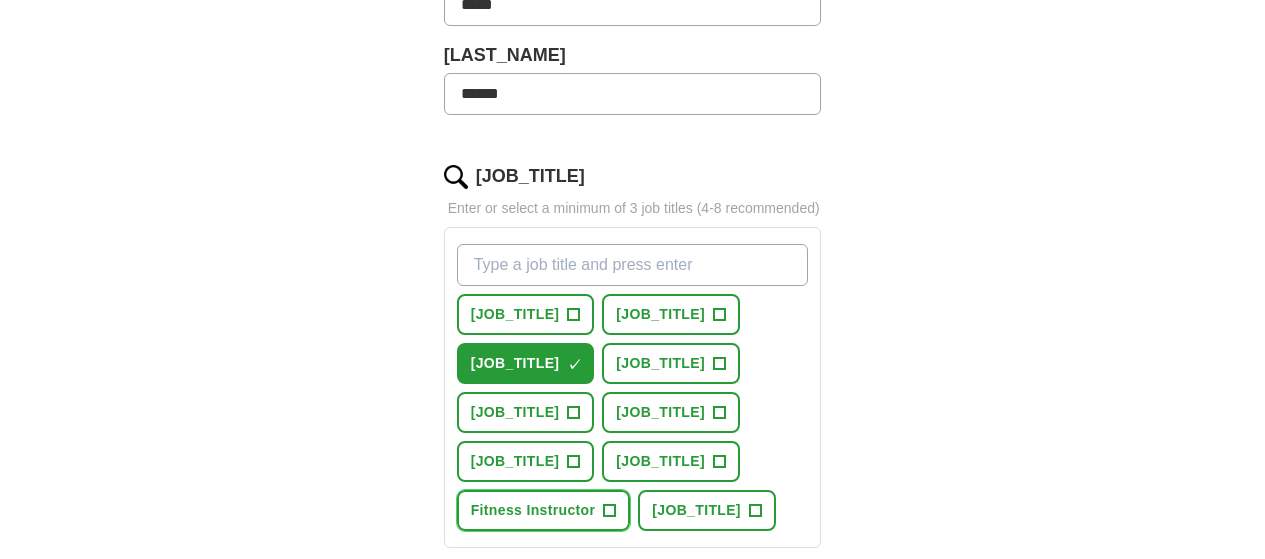 click on "Fitness Instructor" at bounding box center [515, 314] 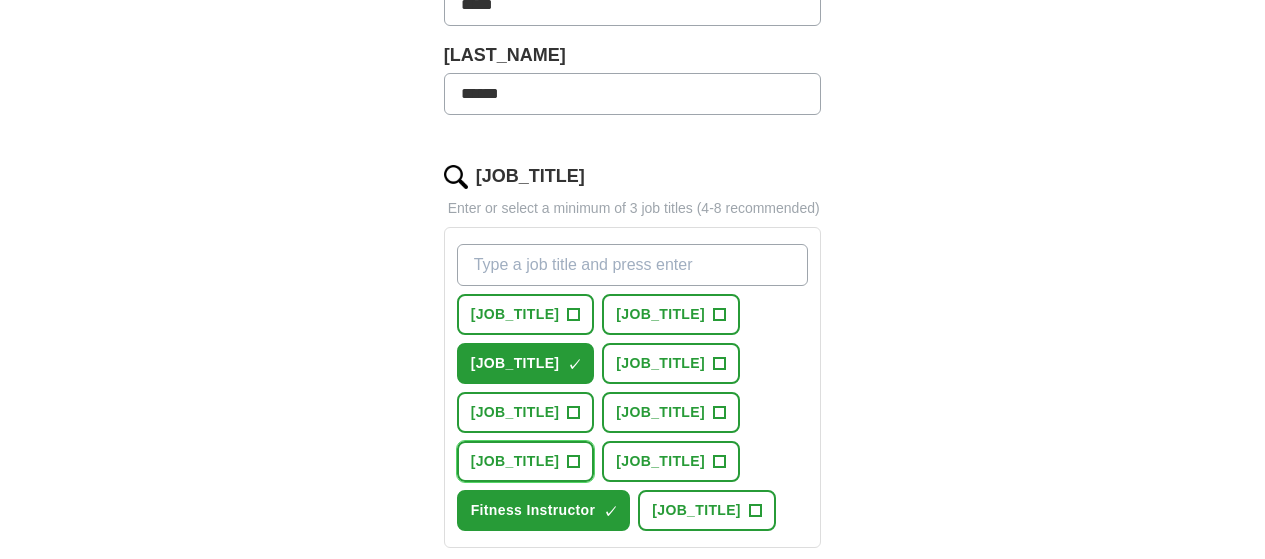 click on "[JOB_TITLE]" at bounding box center [515, 314] 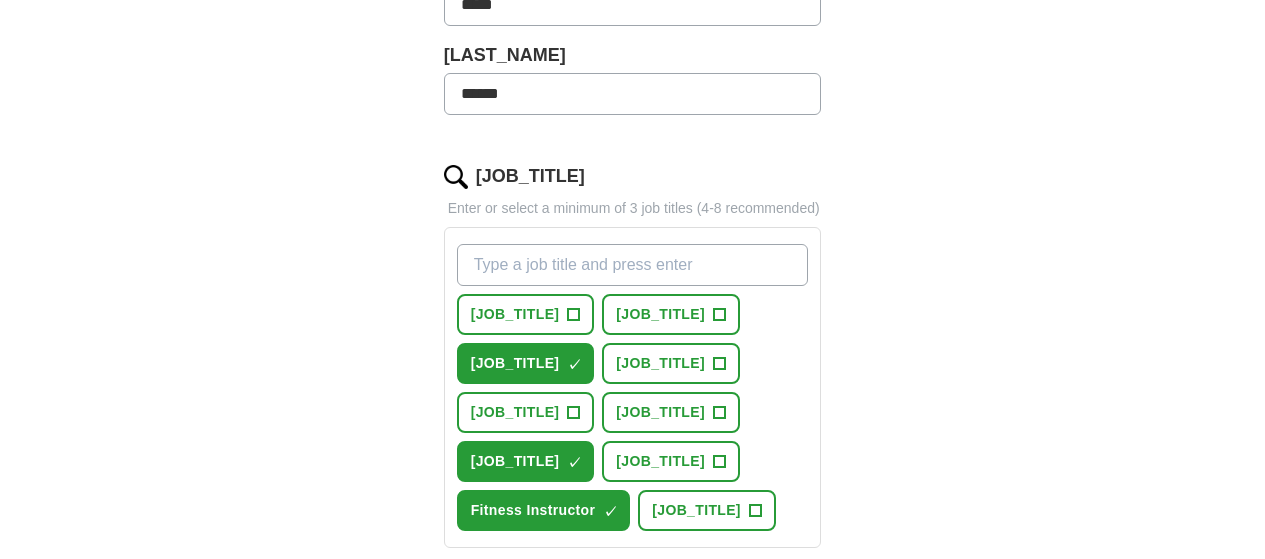 click on "[JOB_TITLE]" at bounding box center [633, 265] 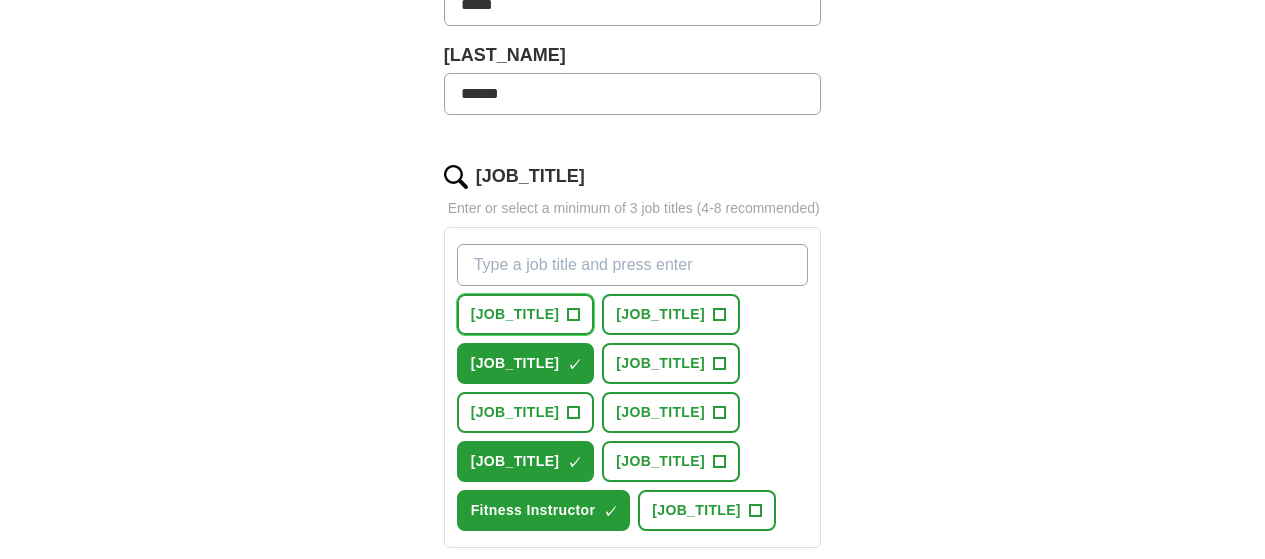 click on "[JOB_TITLE]" at bounding box center (515, 314) 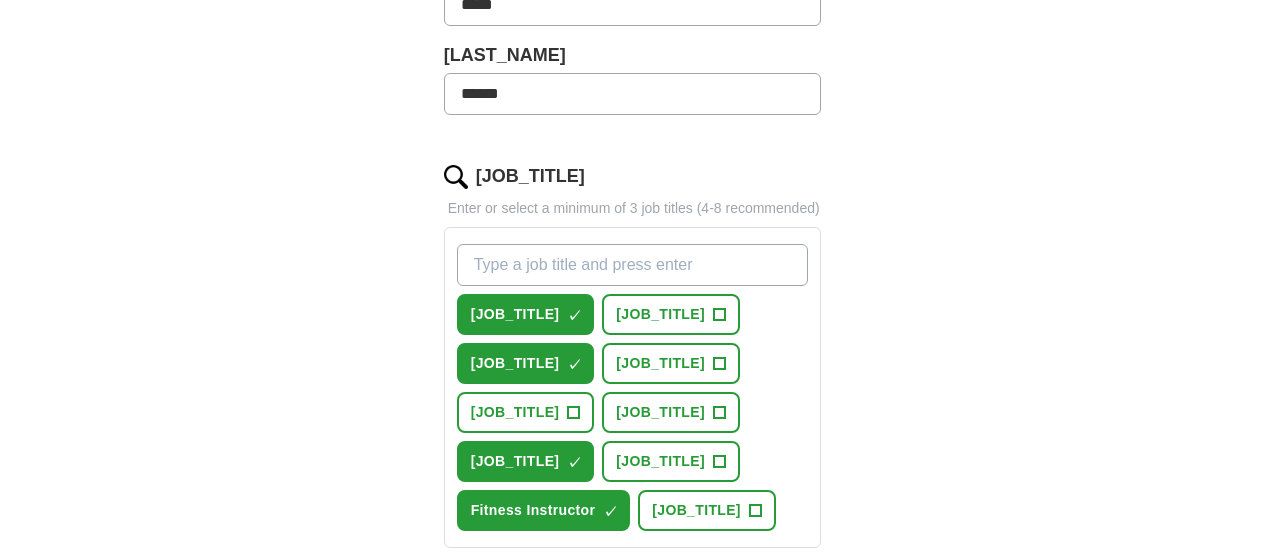 click on "[JOB_TITLE]" at bounding box center [633, 265] 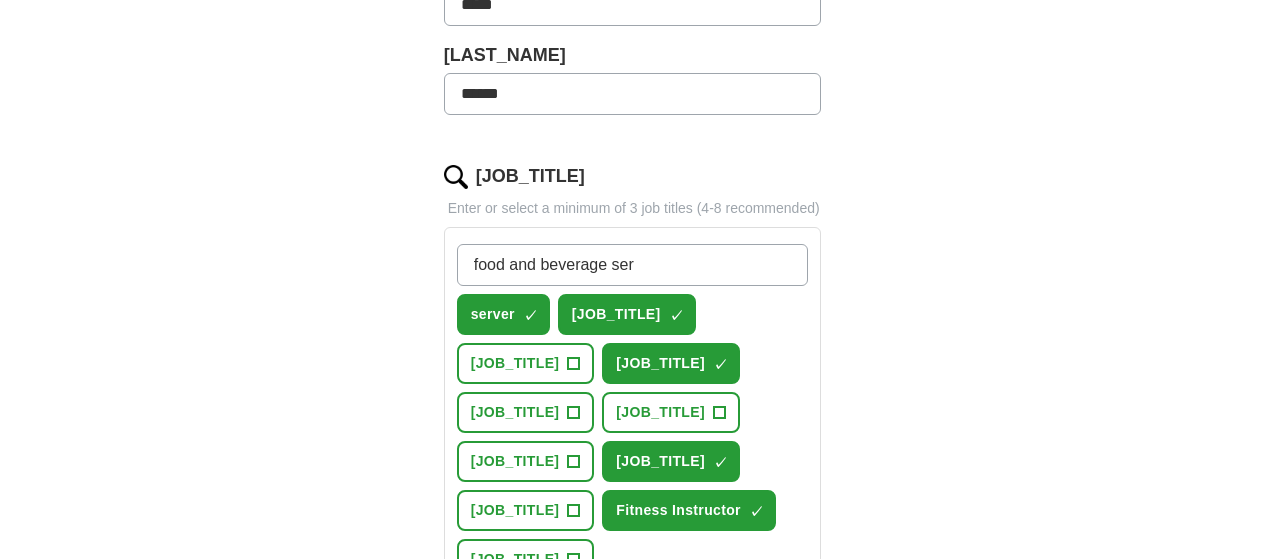 type on "food and beverage serv" 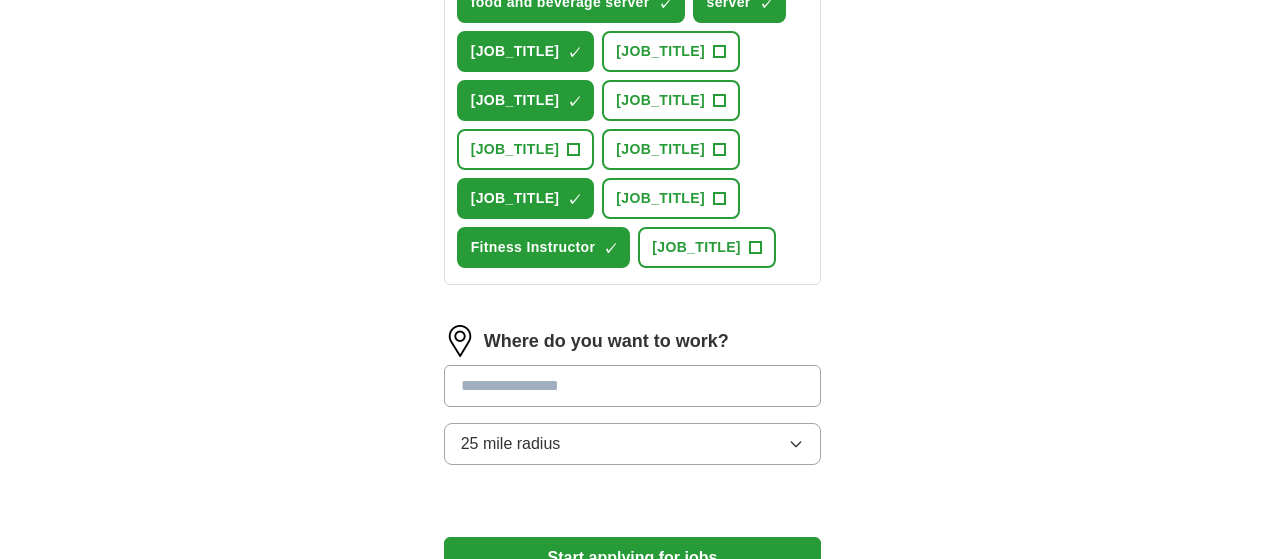 scroll, scrollTop: 846, scrollLeft: 0, axis: vertical 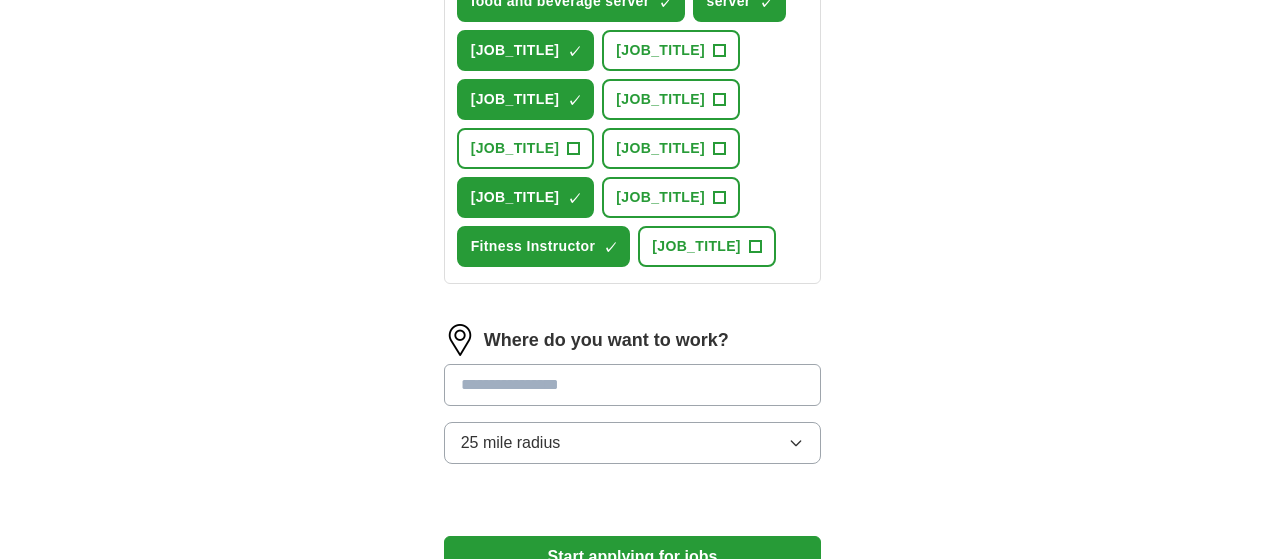 click at bounding box center [633, 385] 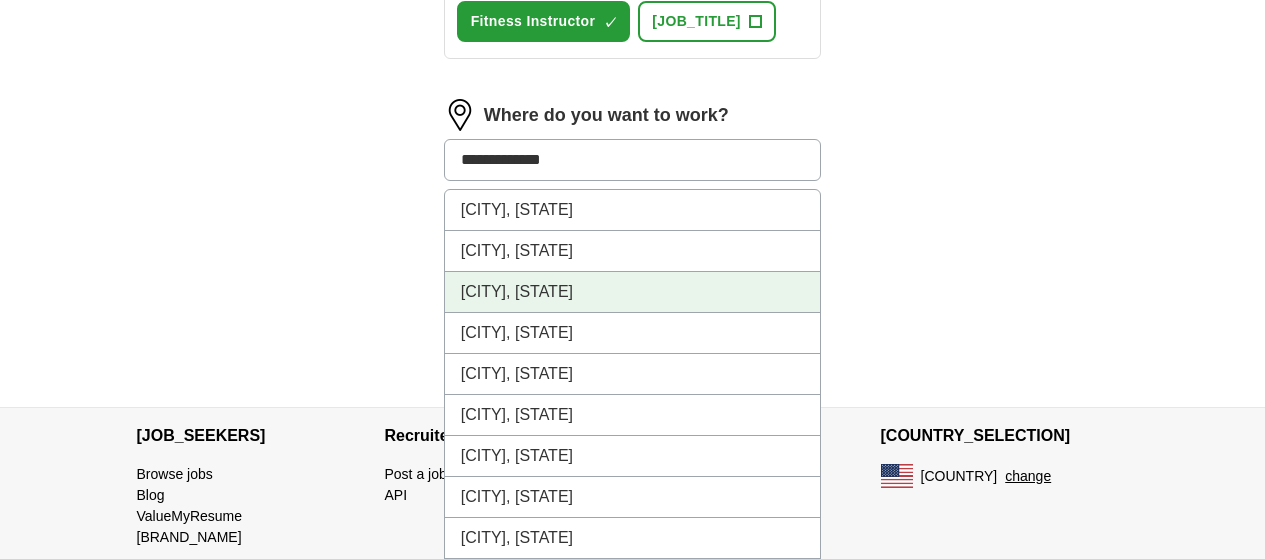scroll, scrollTop: 1073, scrollLeft: 0, axis: vertical 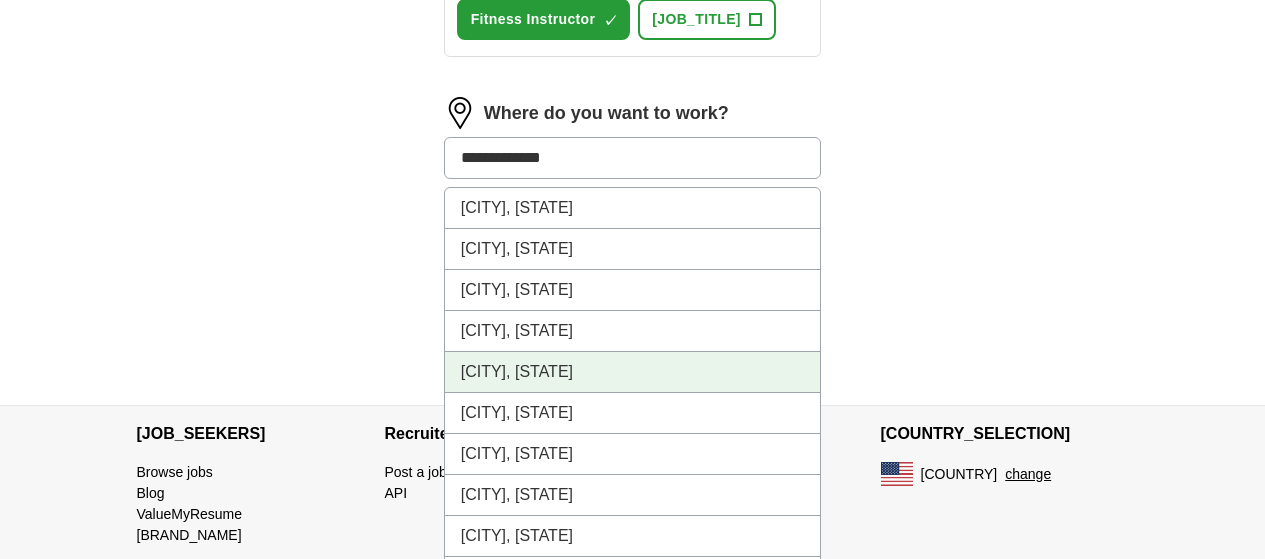 click on "[CITY], [STATE]" at bounding box center (633, 372) 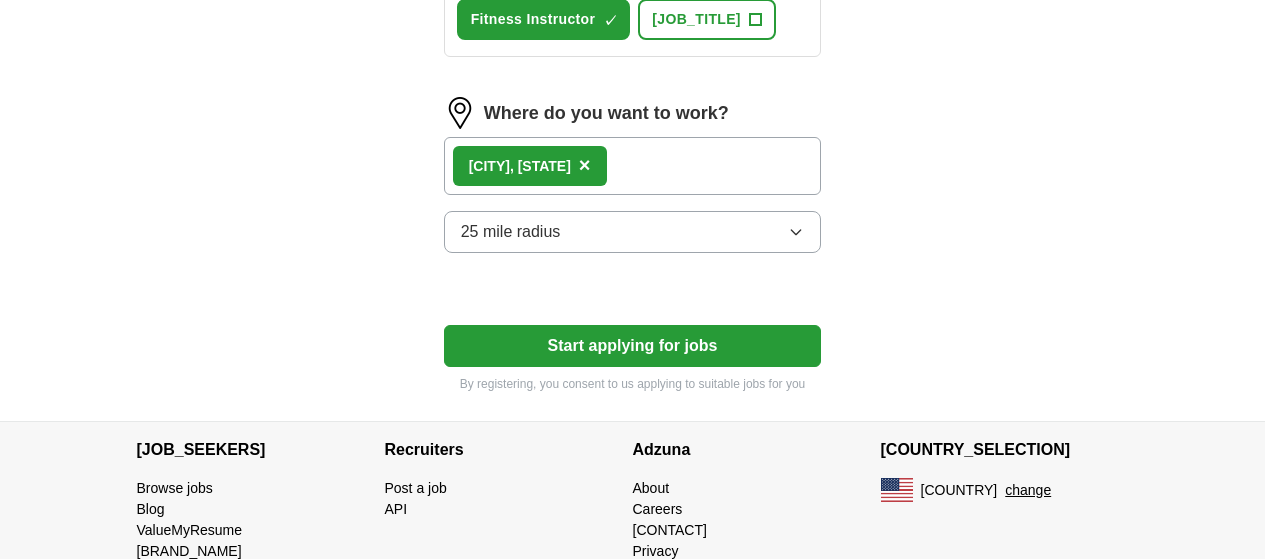 click on "Start applying for jobs" at bounding box center (633, 346) 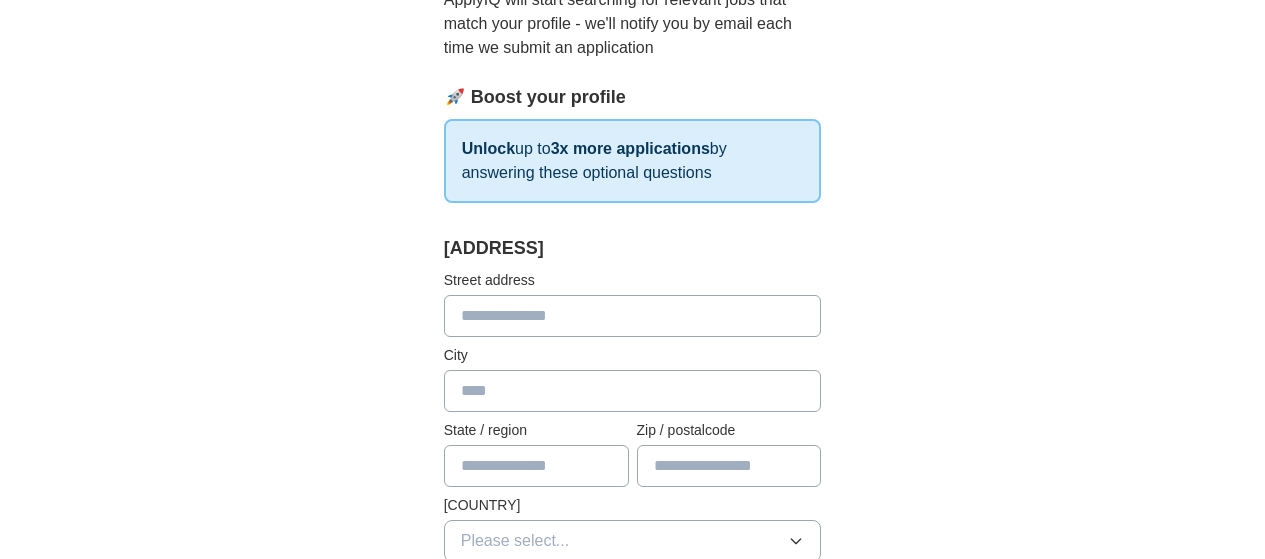 scroll, scrollTop: 280, scrollLeft: 0, axis: vertical 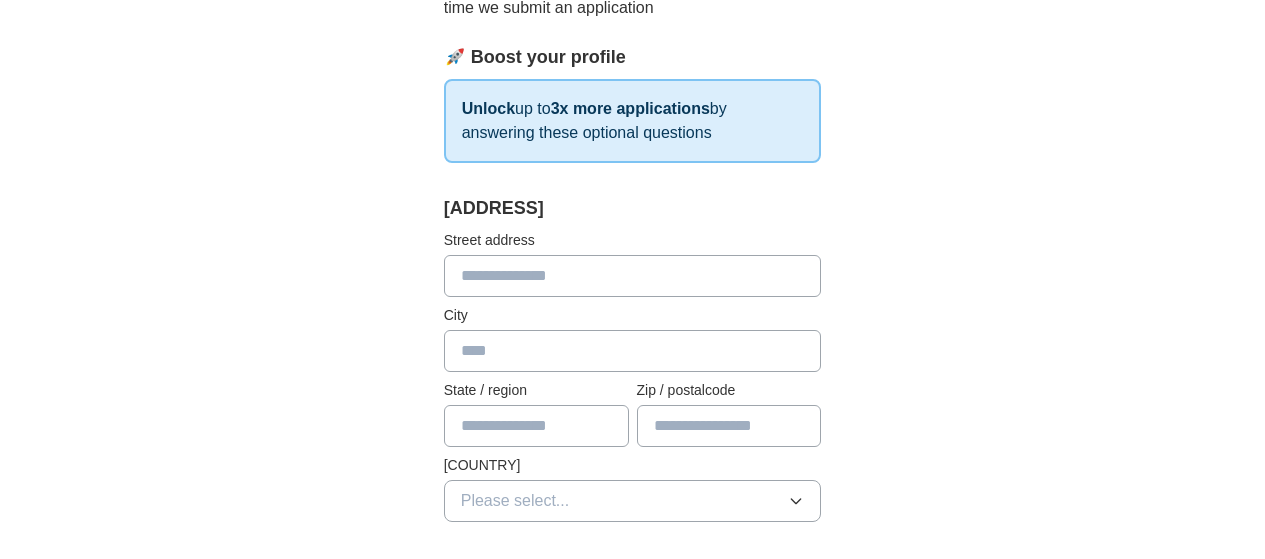 click at bounding box center [633, 276] 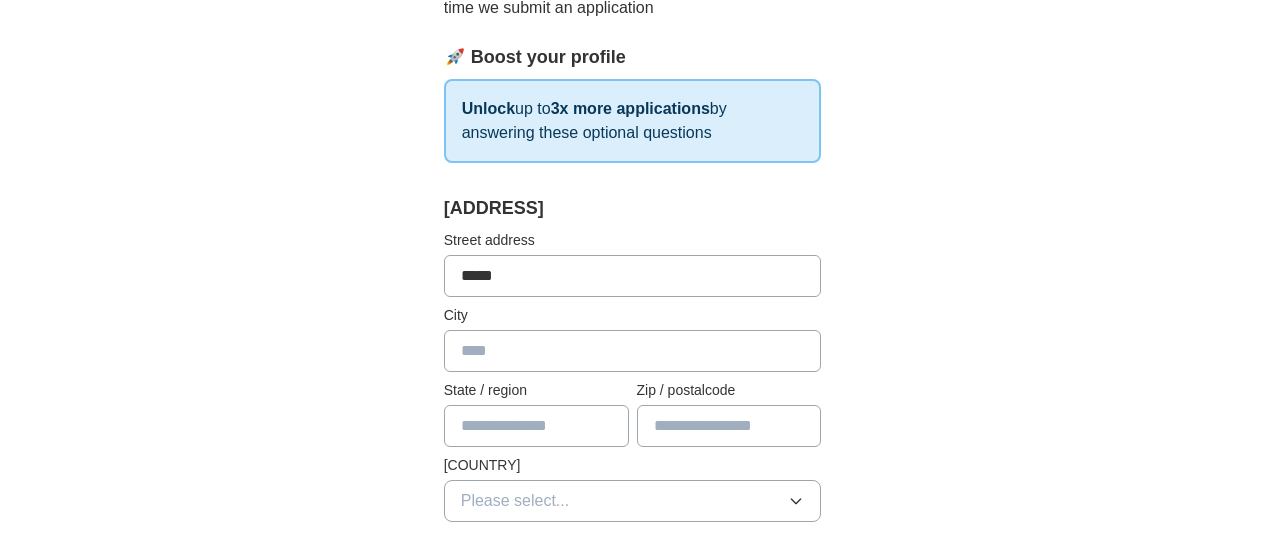 type on "**********" 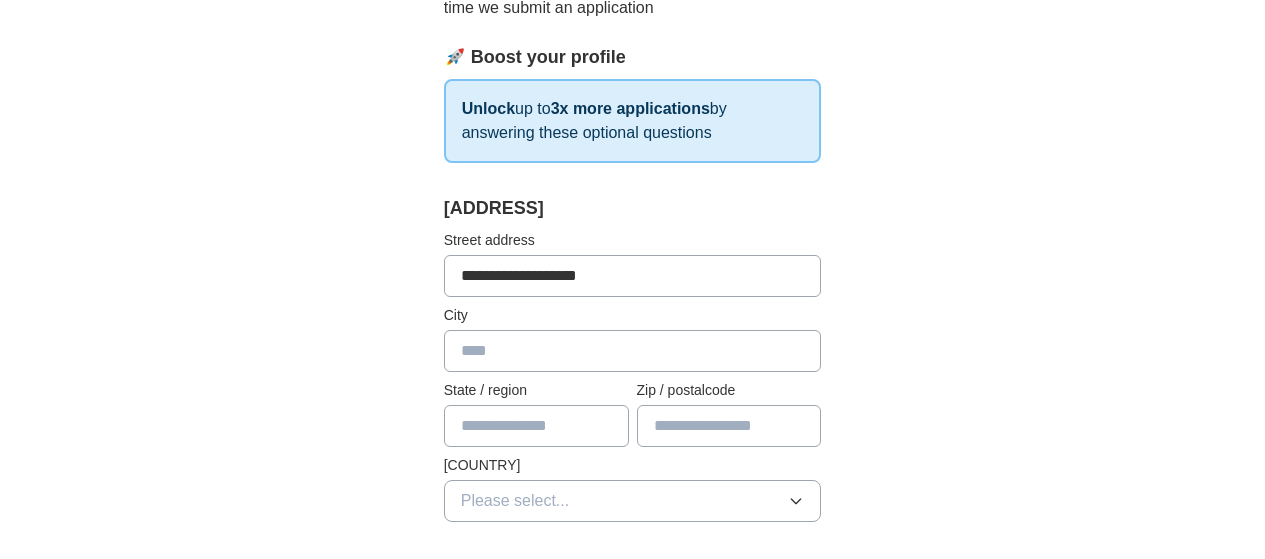type on "**********" 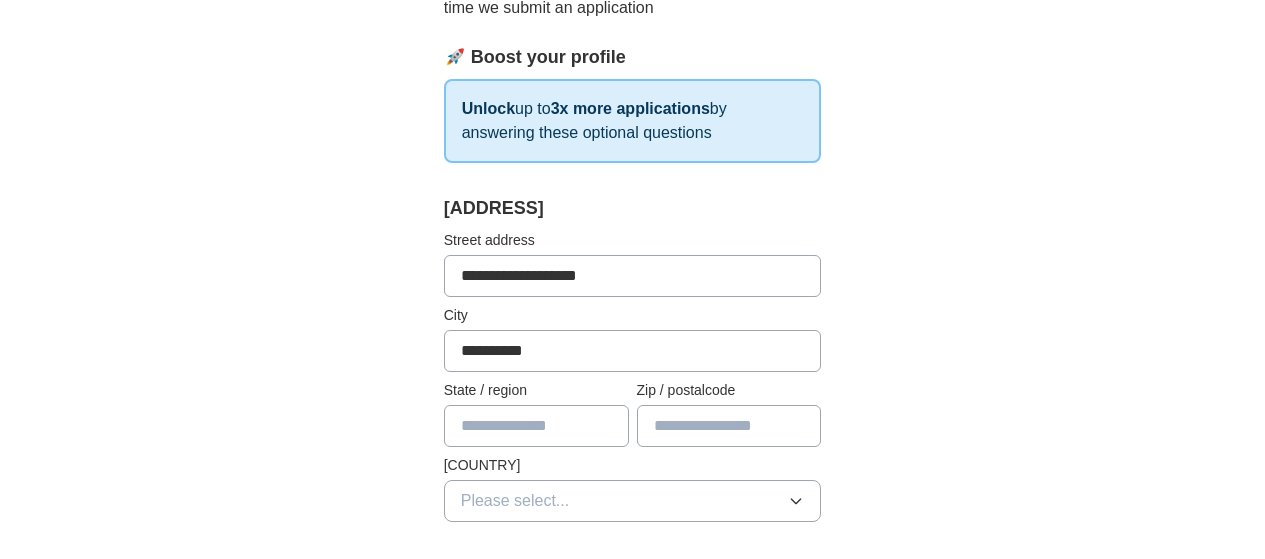 type on "**" 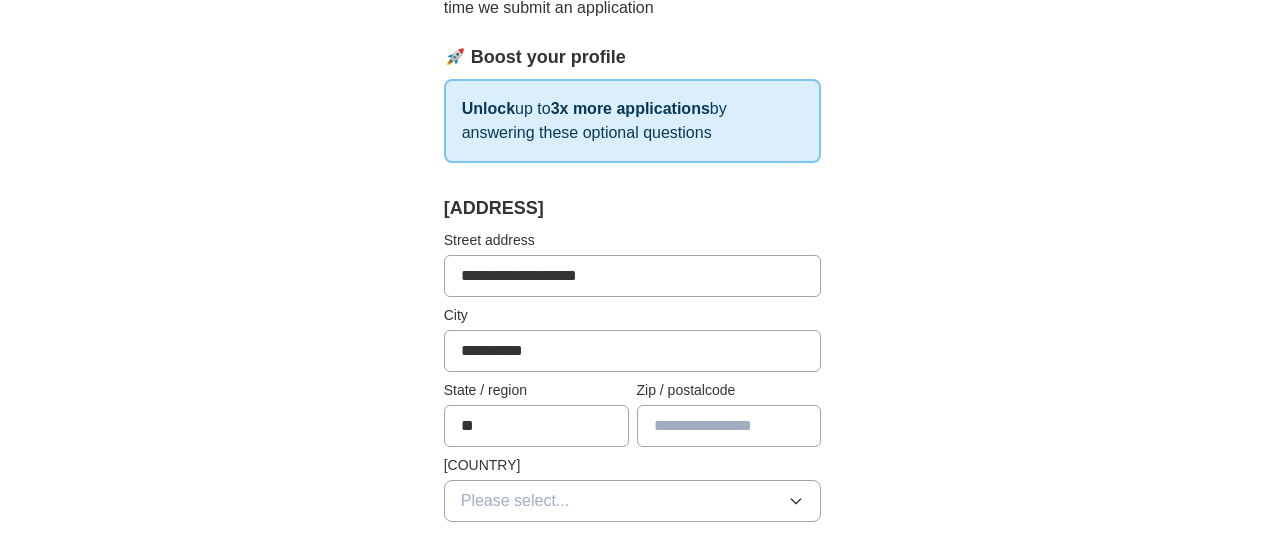 type on "*****" 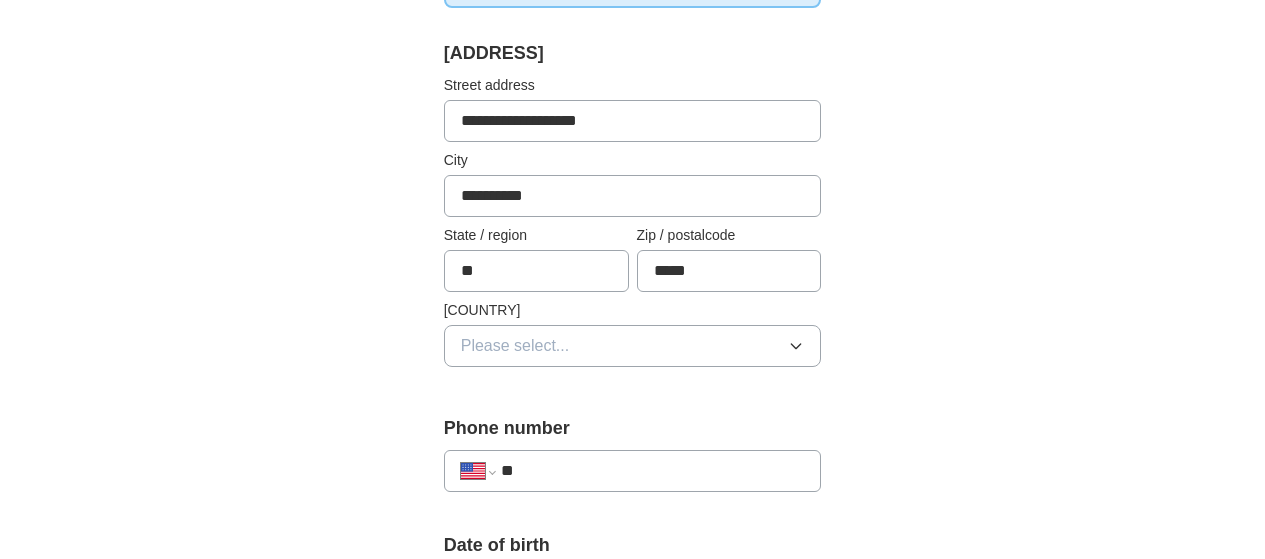 scroll, scrollTop: 466, scrollLeft: 0, axis: vertical 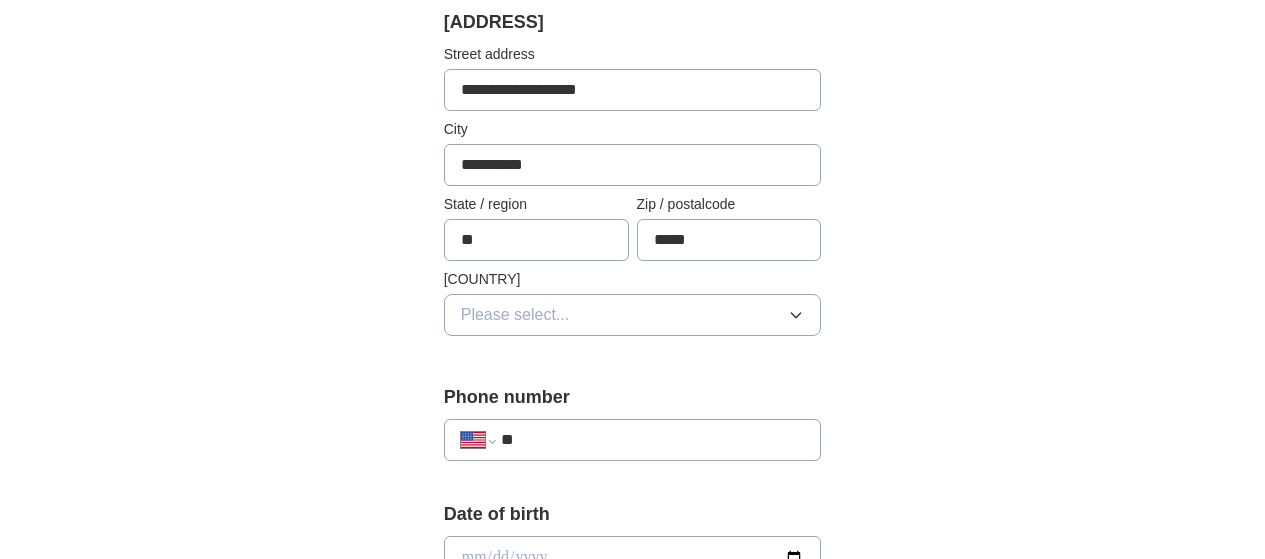 click on "Please select..." at bounding box center [633, 315] 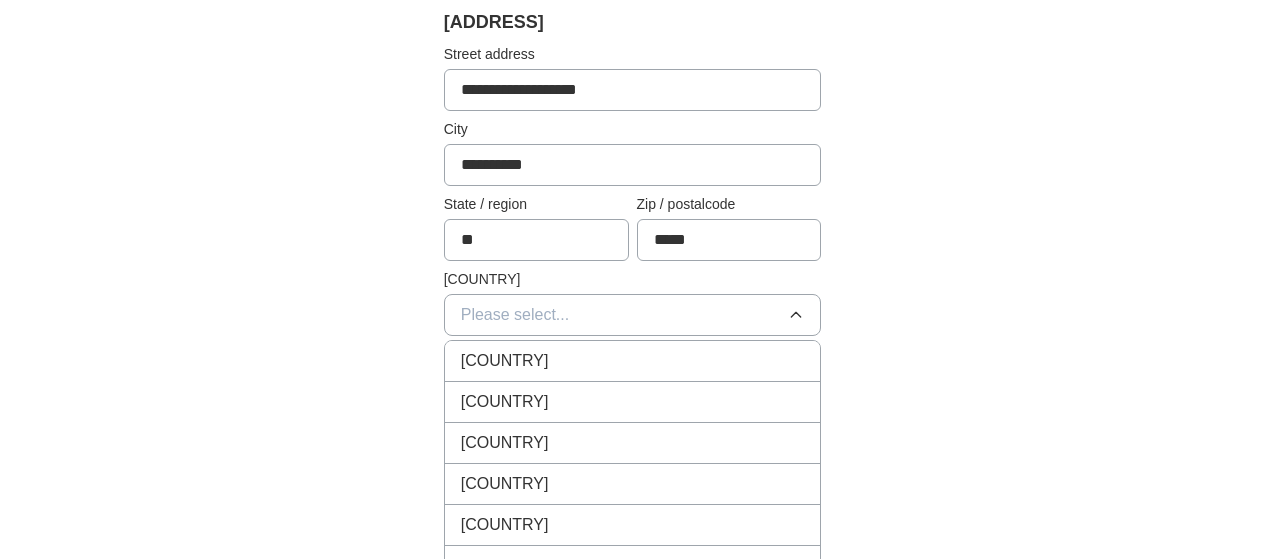 click on "[COUNTRY]" at bounding box center (633, 361) 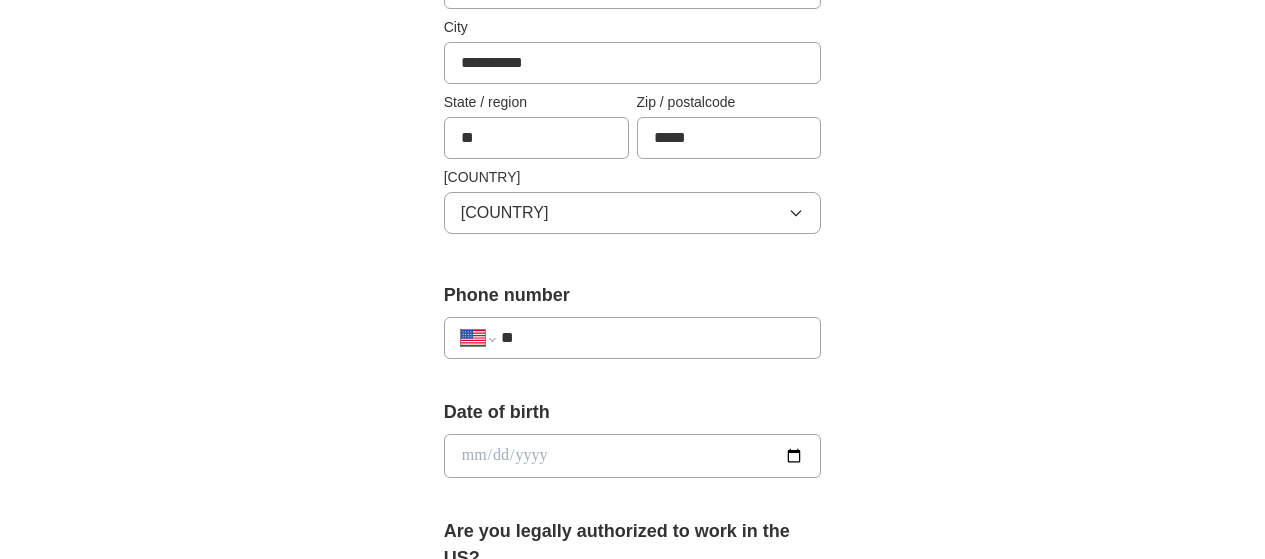 scroll, scrollTop: 573, scrollLeft: 0, axis: vertical 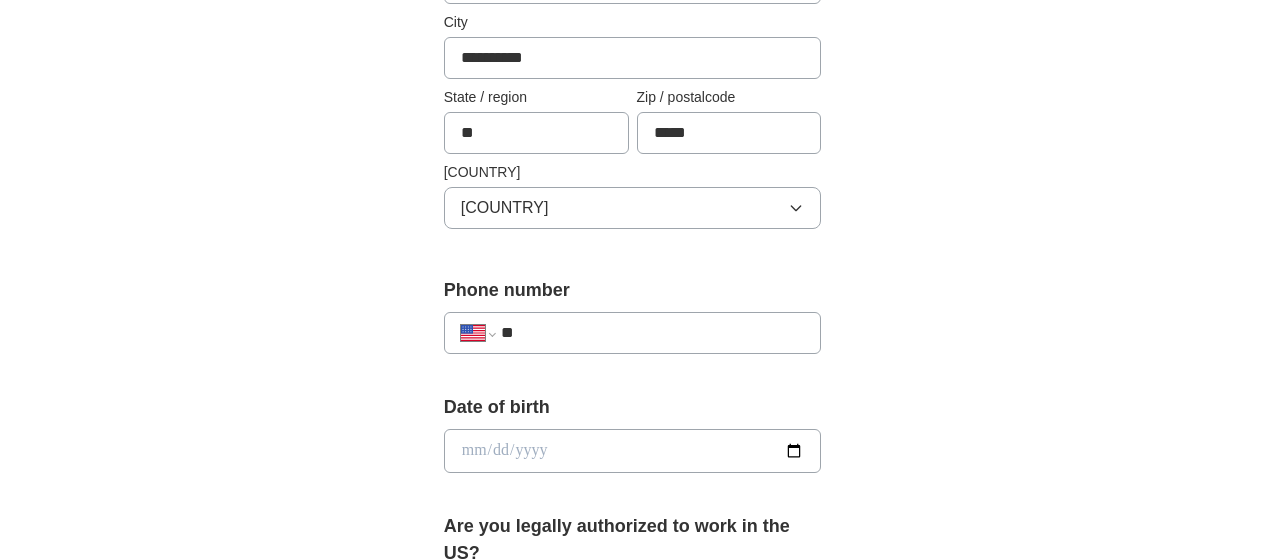 click on "**" at bounding box center [653, 333] 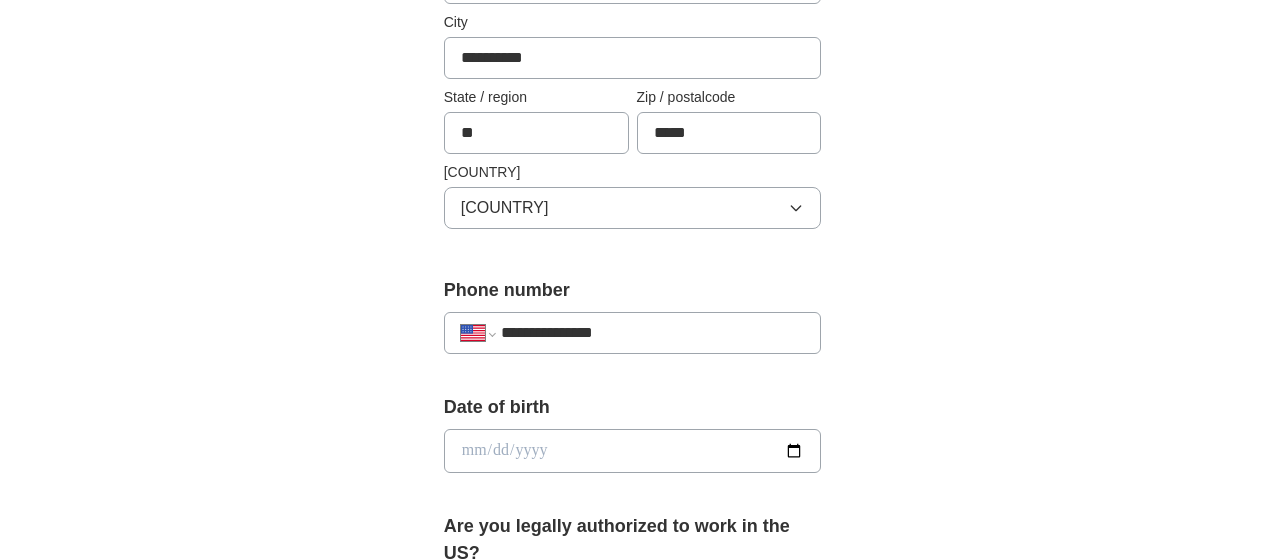 type on "**********" 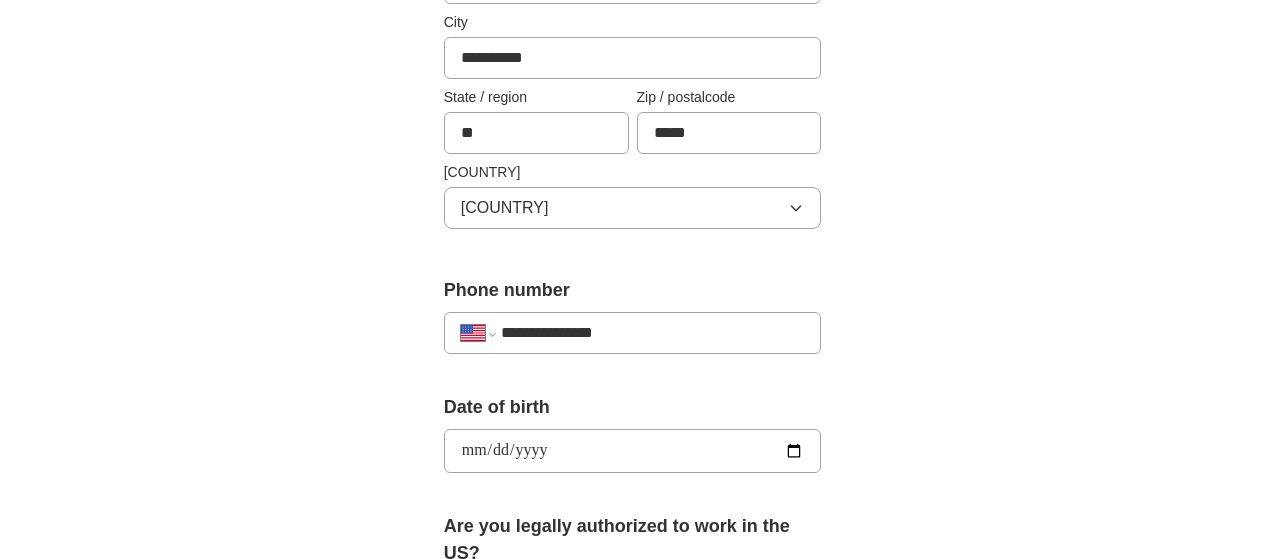 type on "**********" 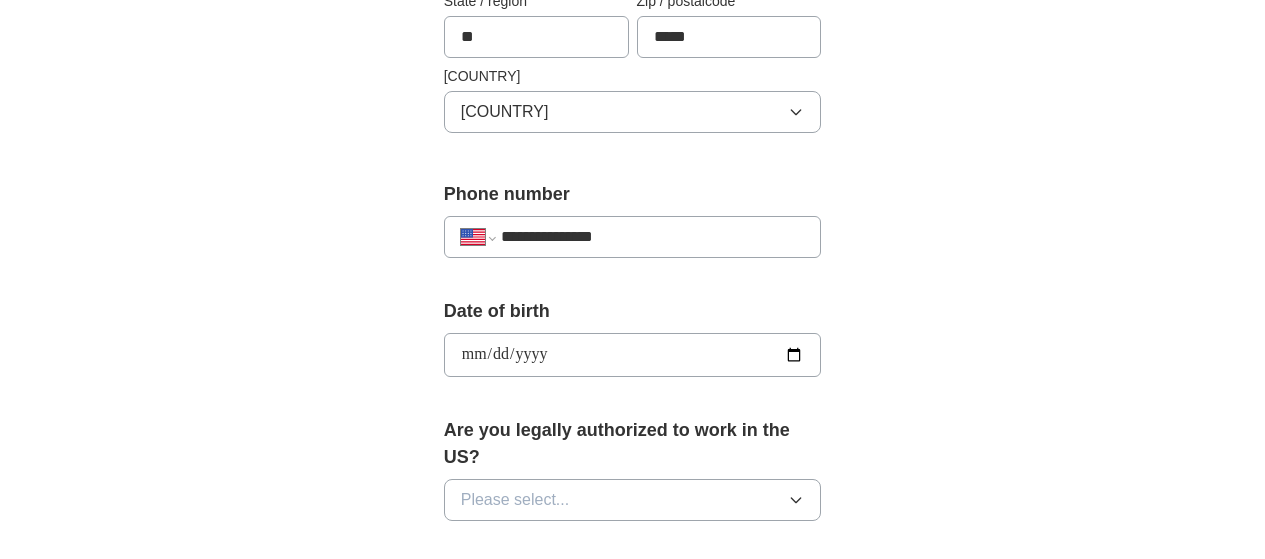 scroll, scrollTop: 746, scrollLeft: 0, axis: vertical 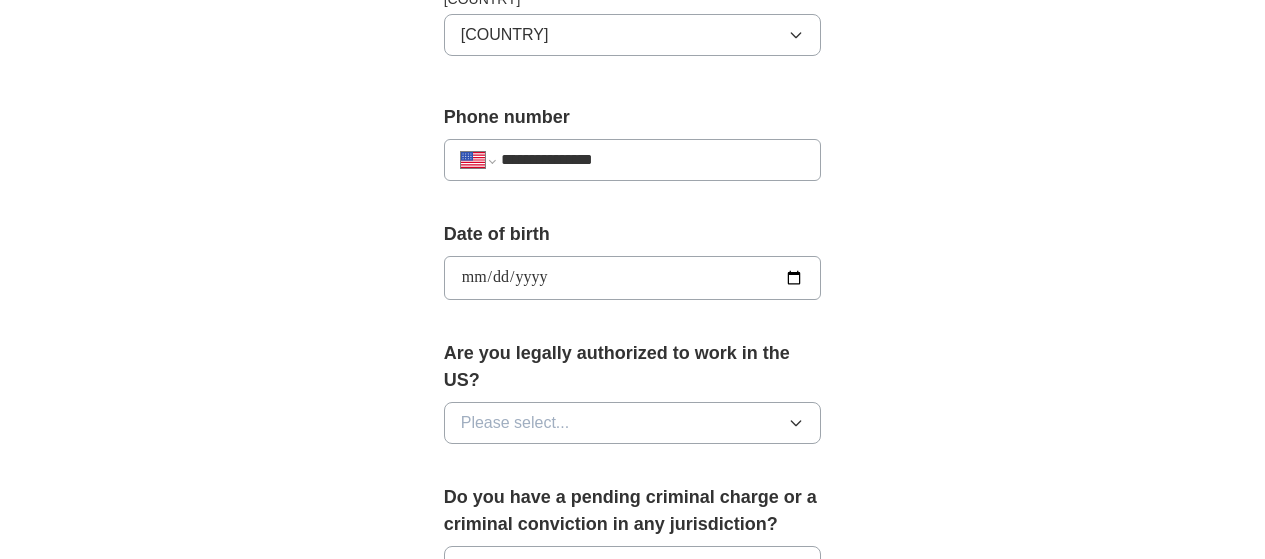 click on "Please select..." at bounding box center [633, 35] 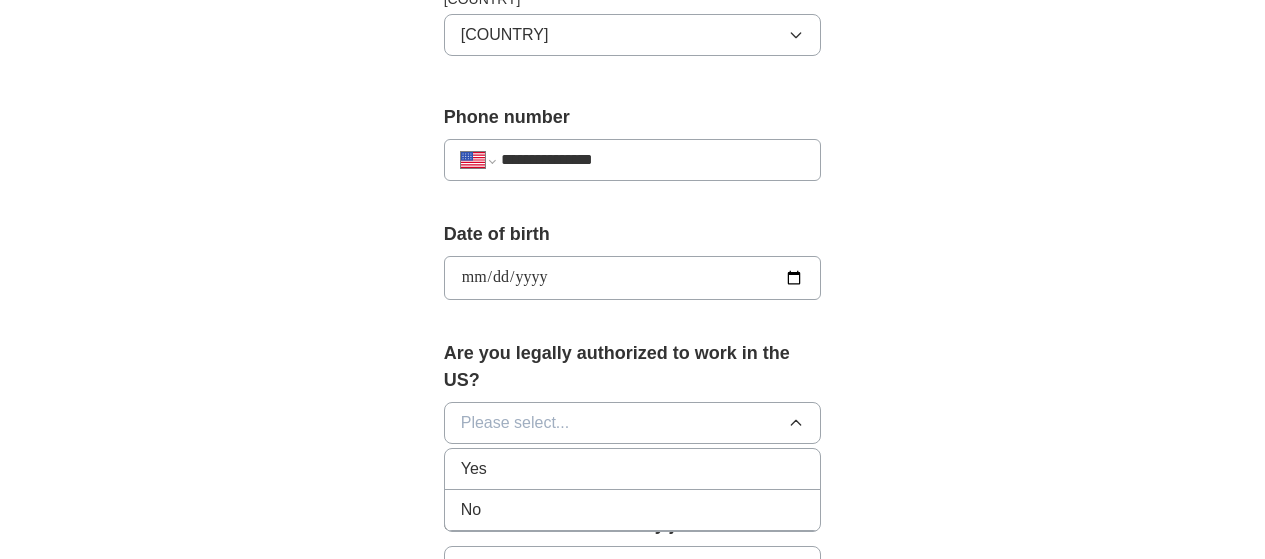 click on "Yes" at bounding box center (633, 469) 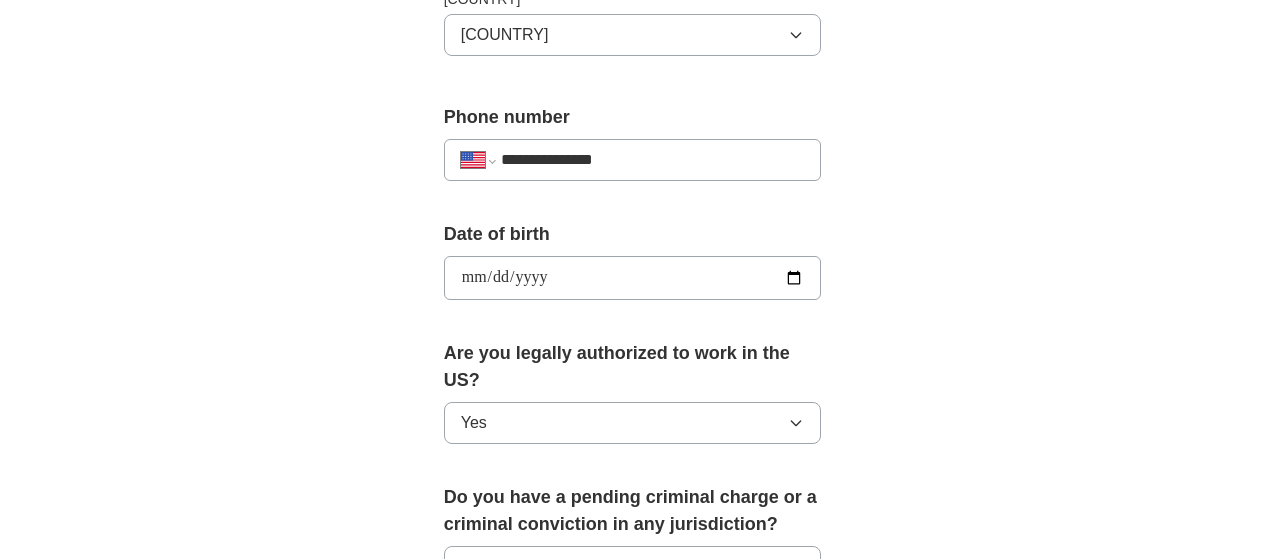 click on "Please select..." at bounding box center [633, 35] 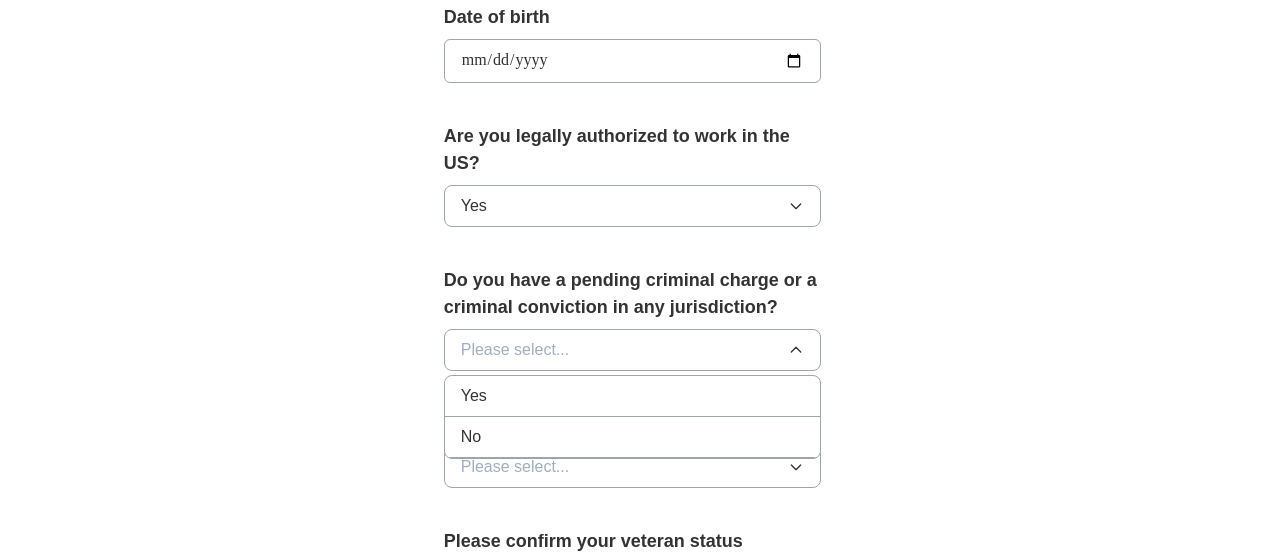 scroll, scrollTop: 966, scrollLeft: 0, axis: vertical 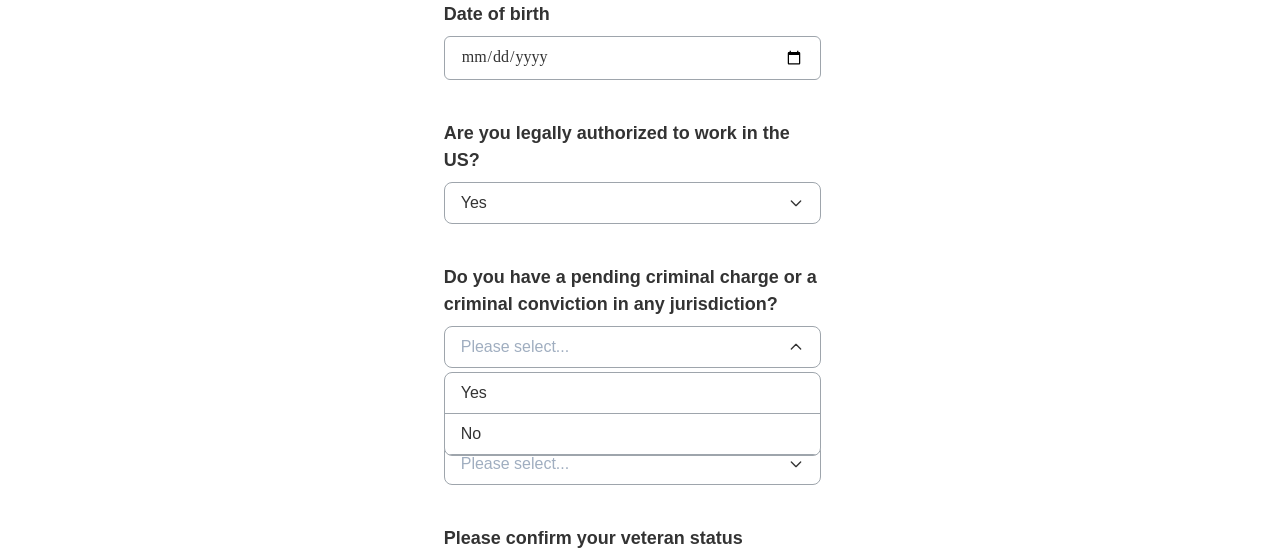 click on "No" at bounding box center [633, 393] 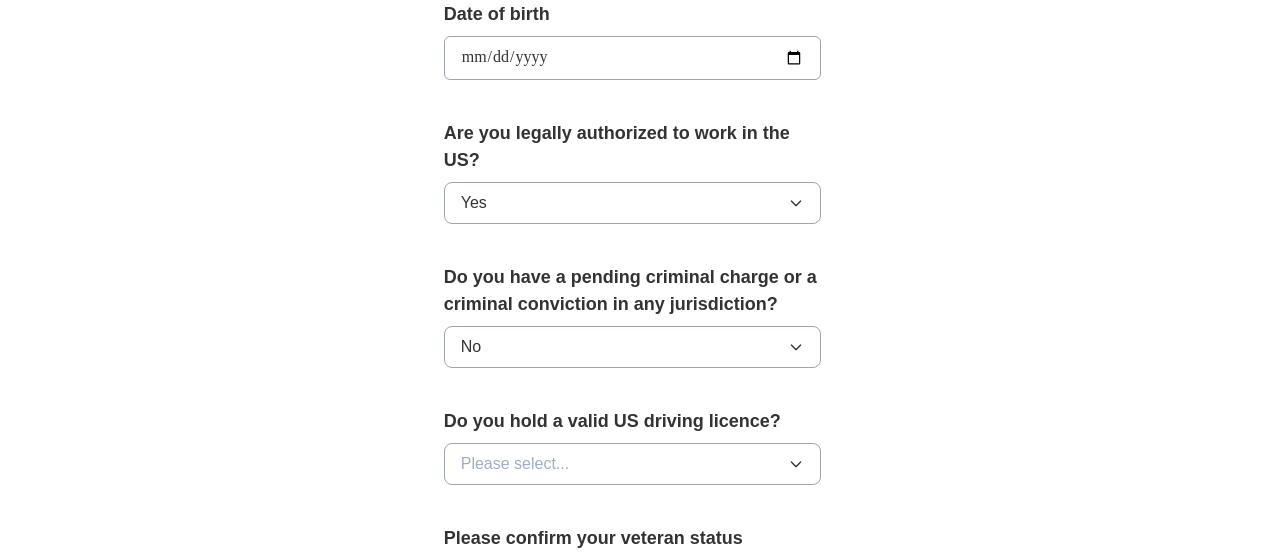 click on "Please select..." at bounding box center (515, 464) 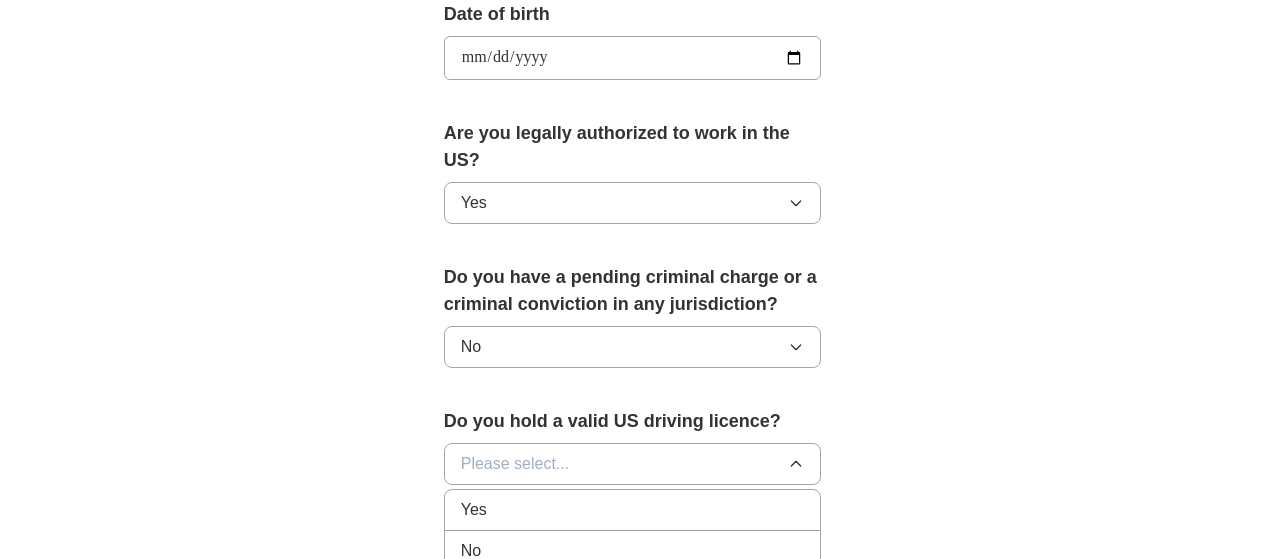 click on "Yes" at bounding box center [633, 510] 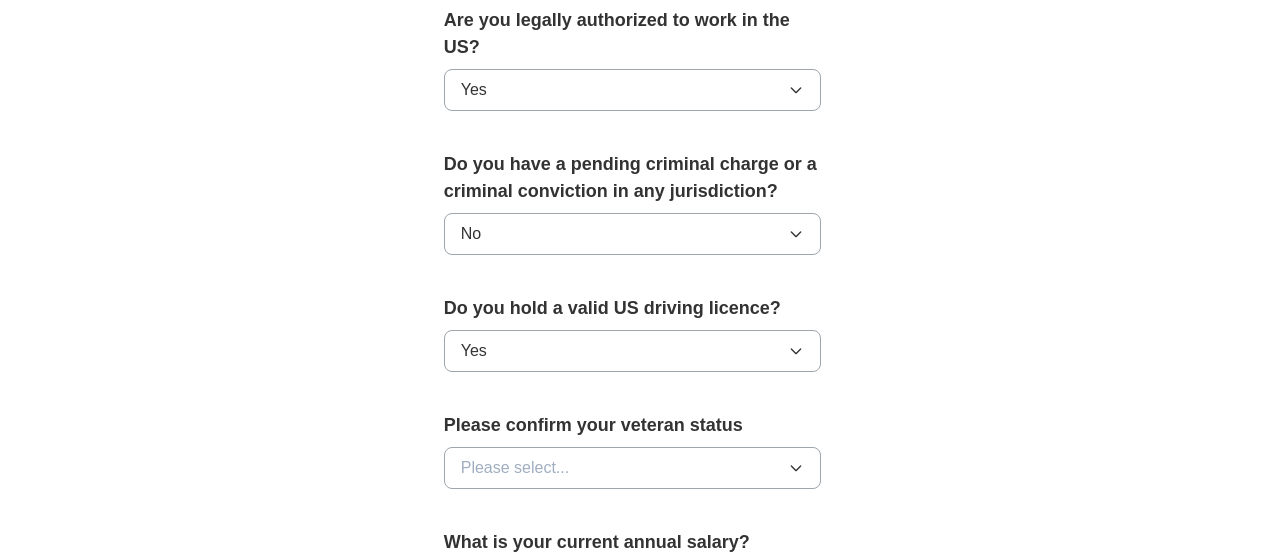 scroll, scrollTop: 1080, scrollLeft: 0, axis: vertical 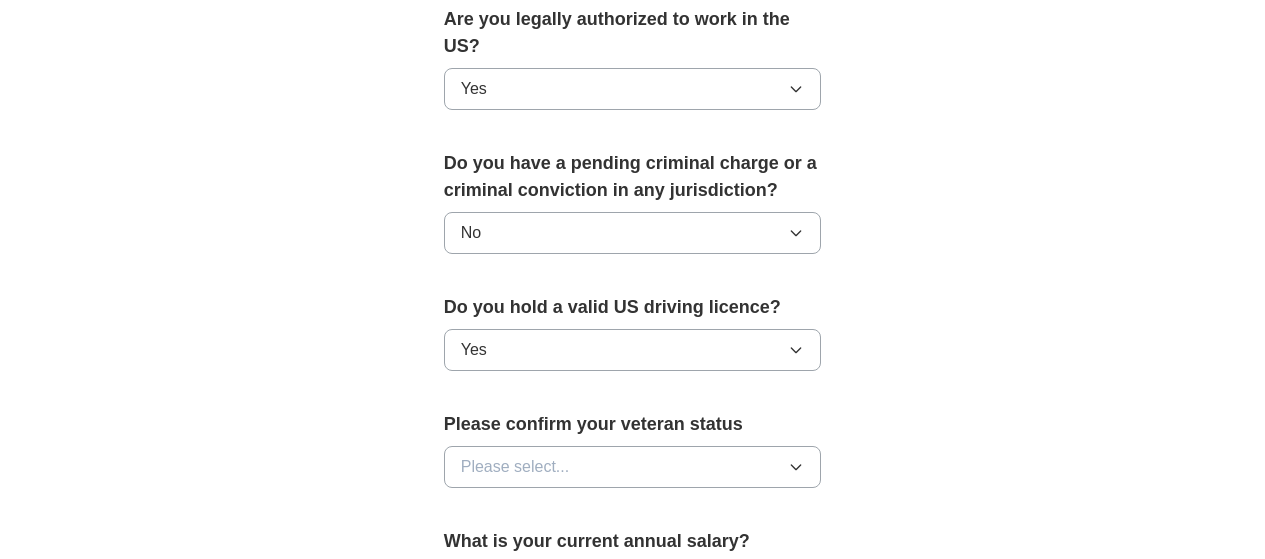 click on "Please select..." at bounding box center [515, 467] 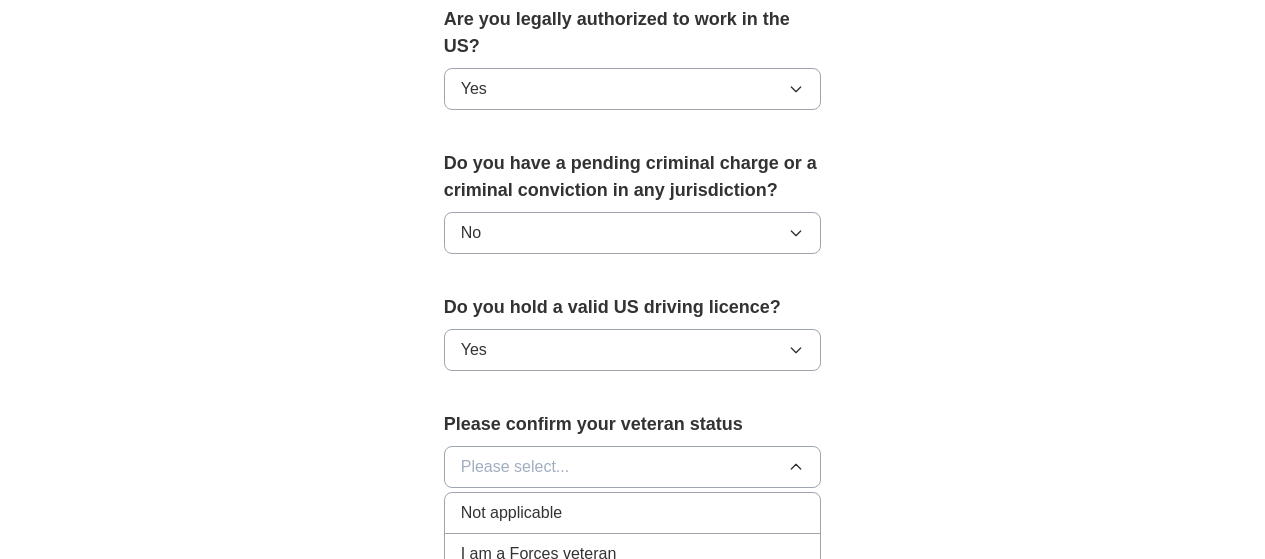 click on "Not applicable" at bounding box center [511, 513] 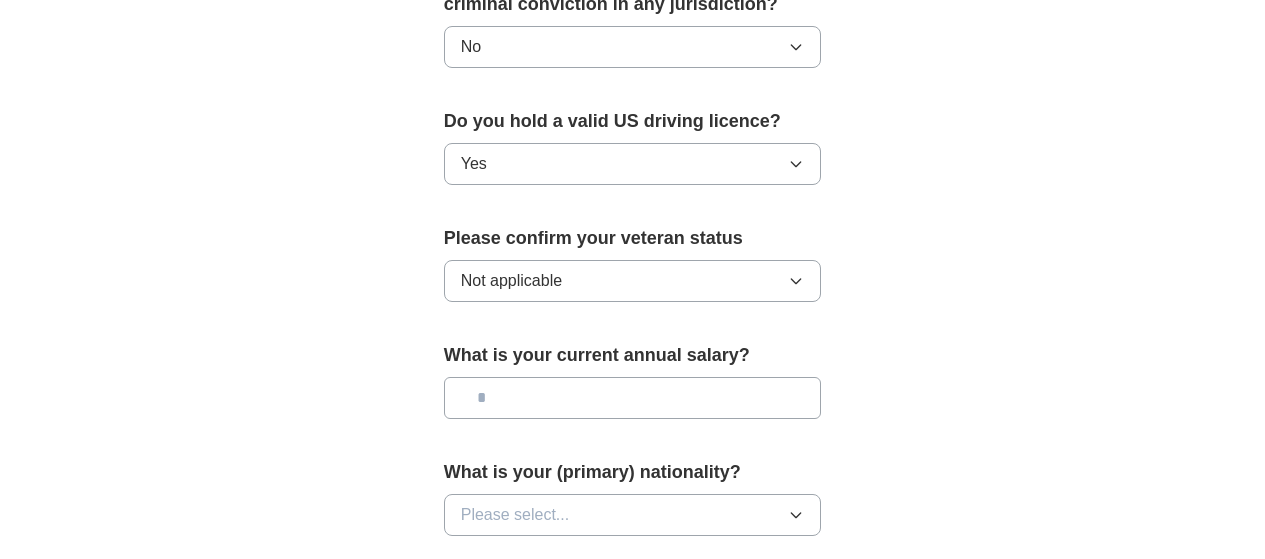 scroll, scrollTop: 1286, scrollLeft: 0, axis: vertical 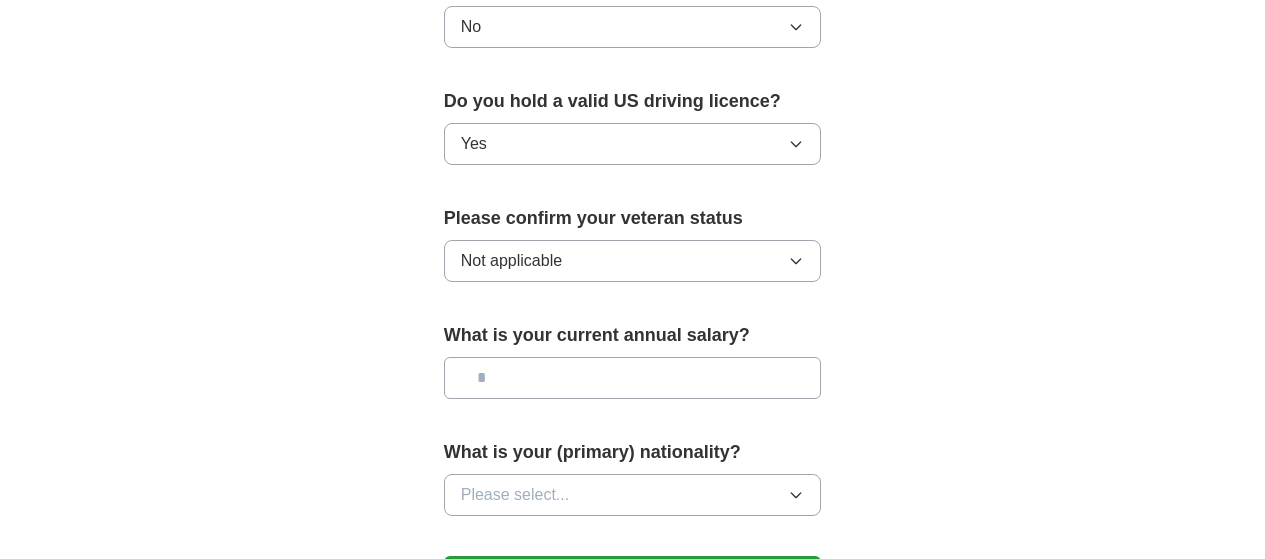 click at bounding box center (633, 378) 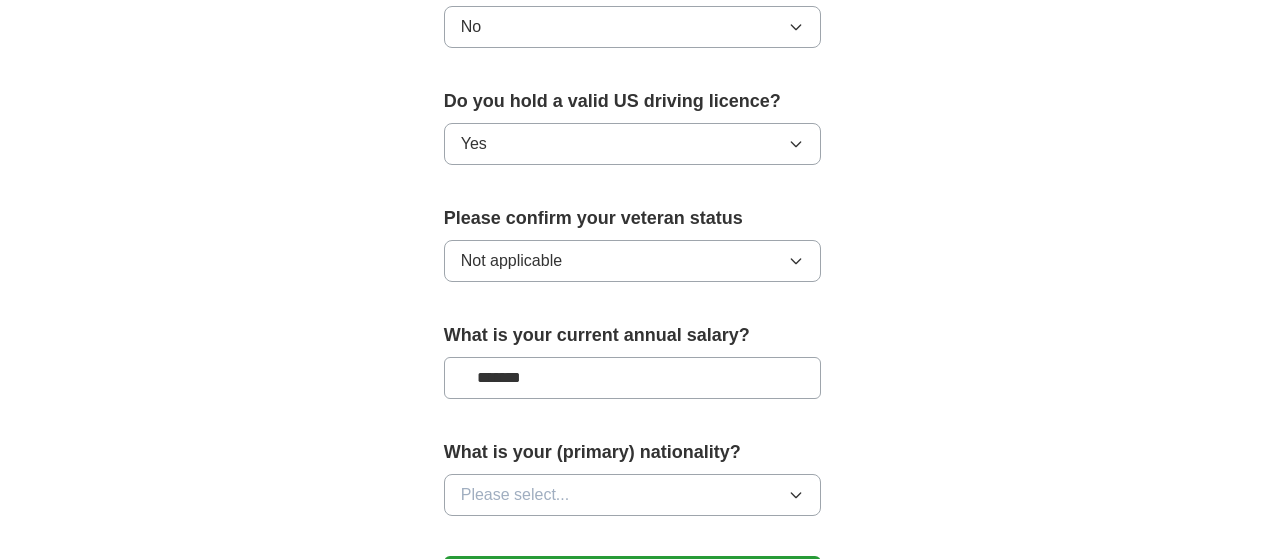type on "*******" 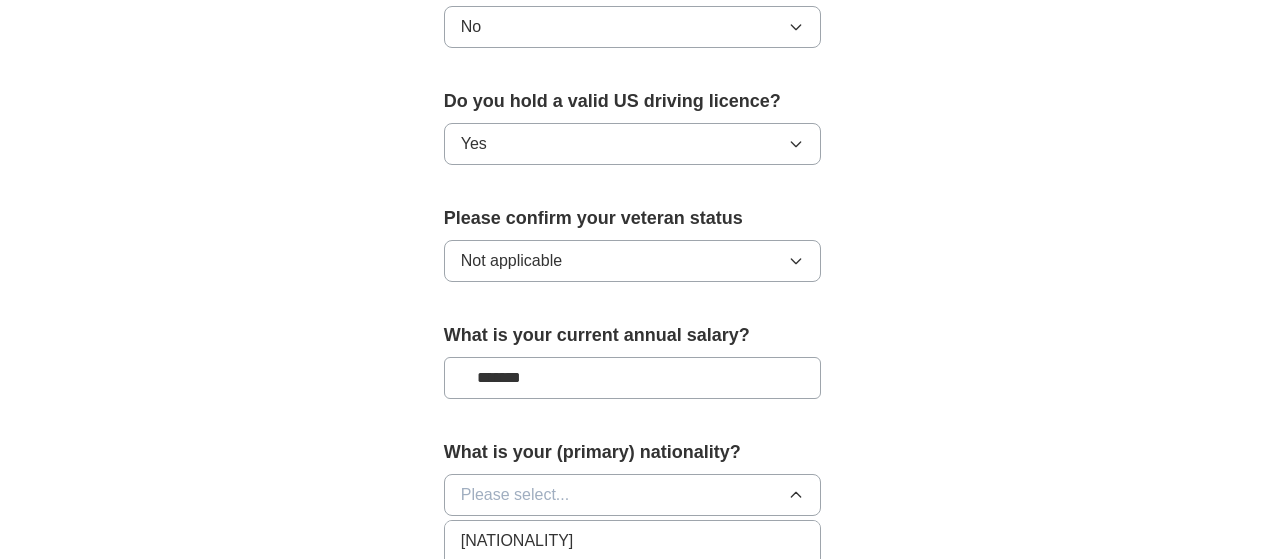 click on "[NATIONALITY]" at bounding box center [517, 541] 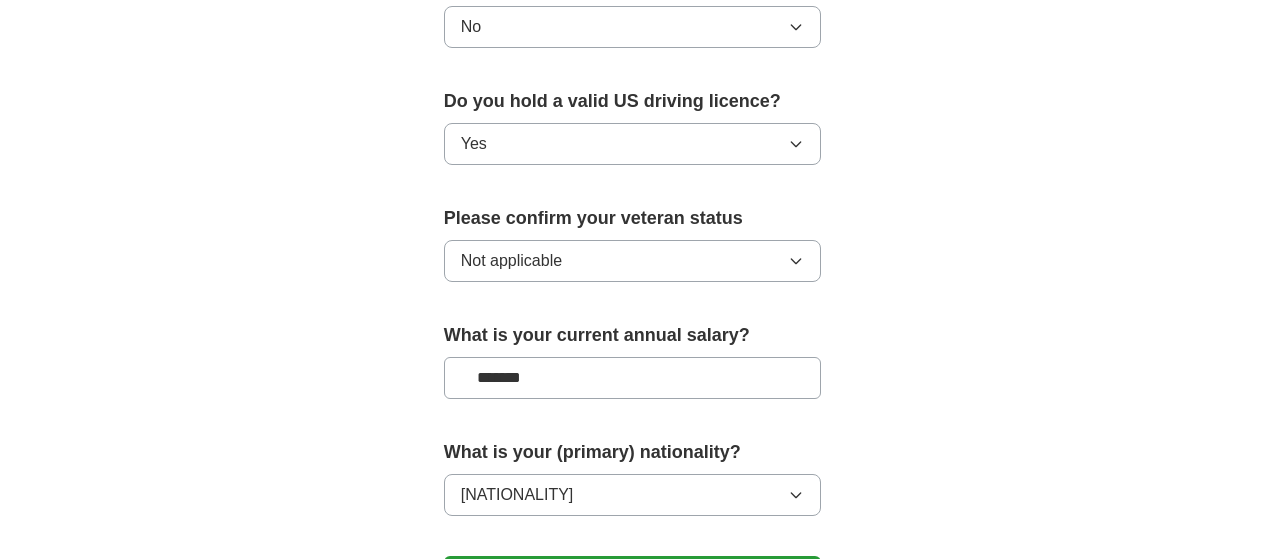 click on "Save and continue" at bounding box center [633, 576] 